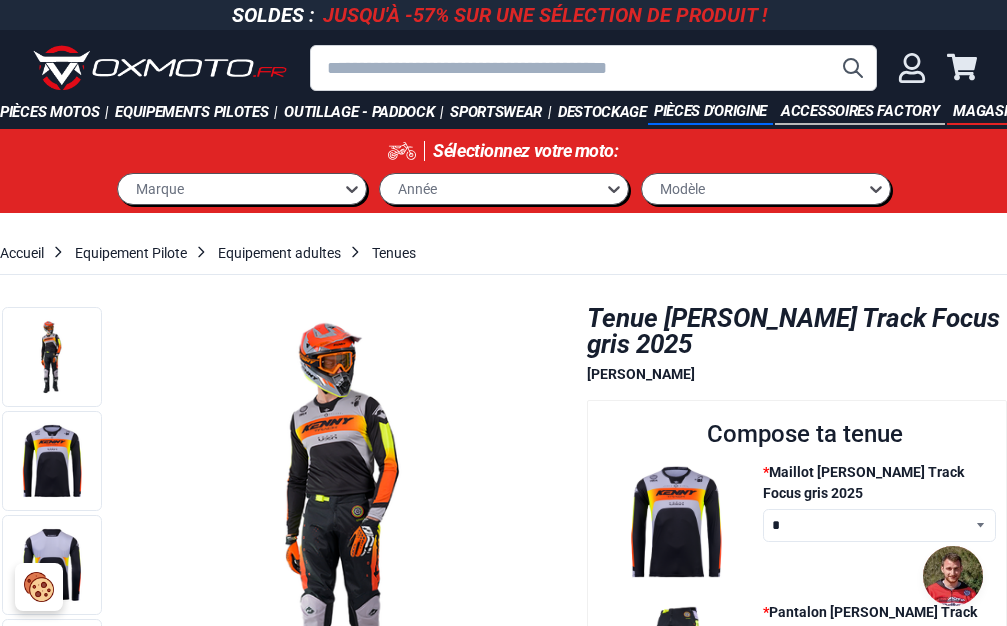 select on "**********" 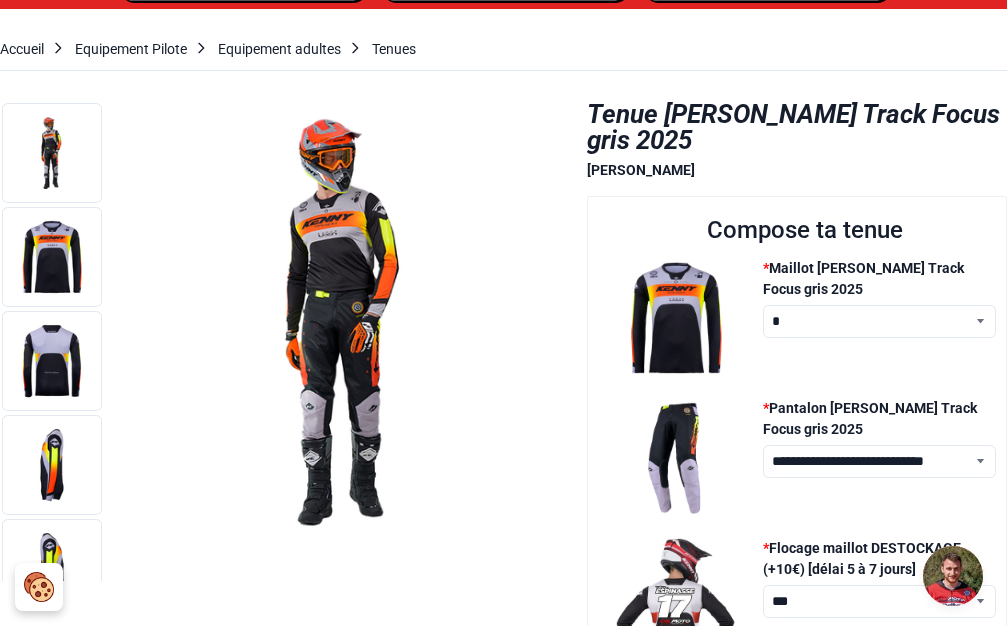 select on "**********" 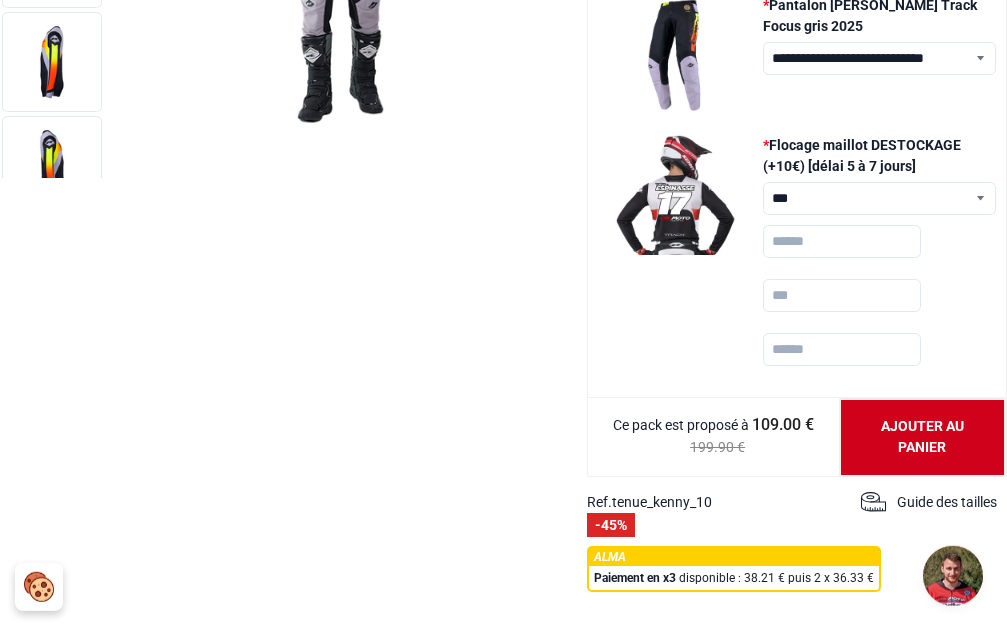 scroll, scrollTop: 612, scrollLeft: 0, axis: vertical 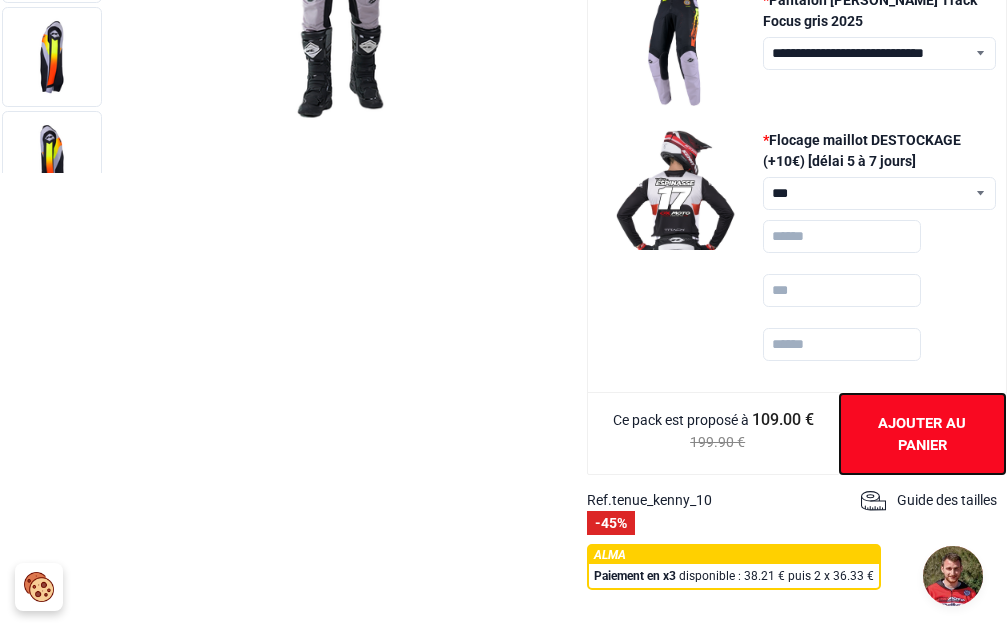 click on "Ajouter au panier" at bounding box center [922, 434] 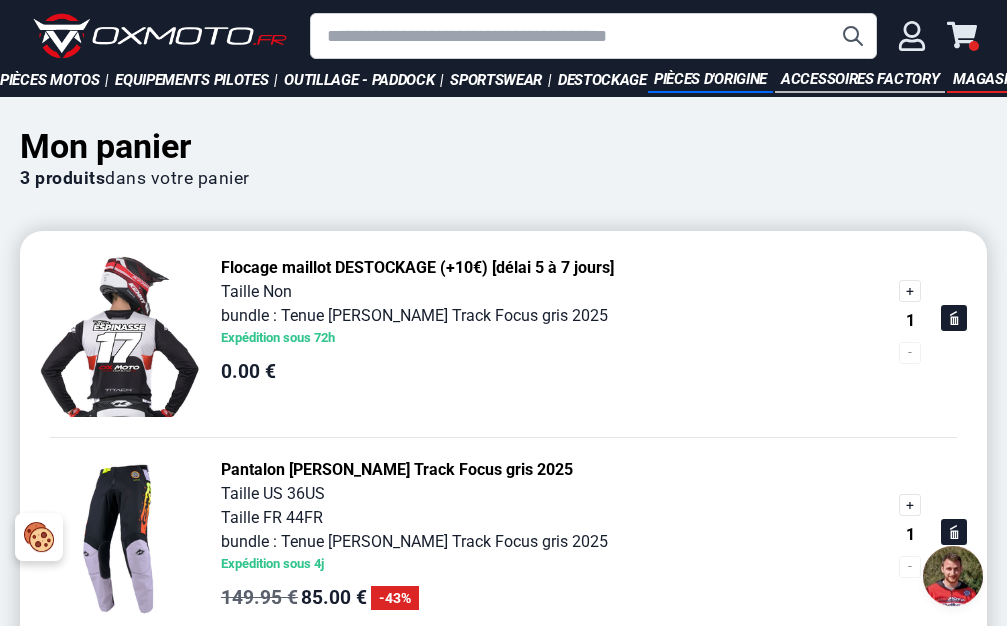 scroll, scrollTop: 0, scrollLeft: 0, axis: both 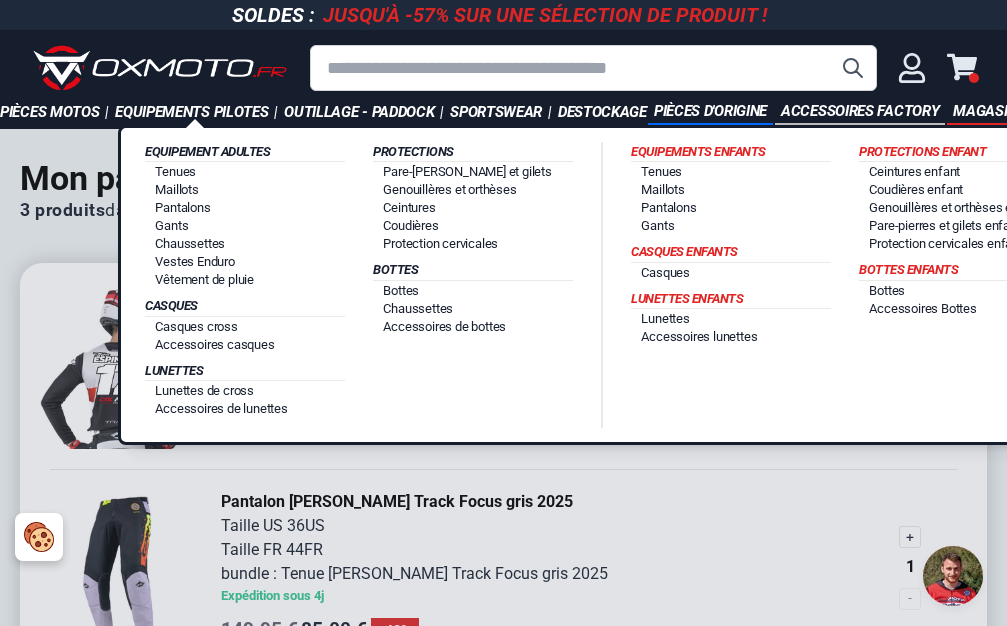 click on "Equipements pilotes
|" at bounding box center [199, 112] 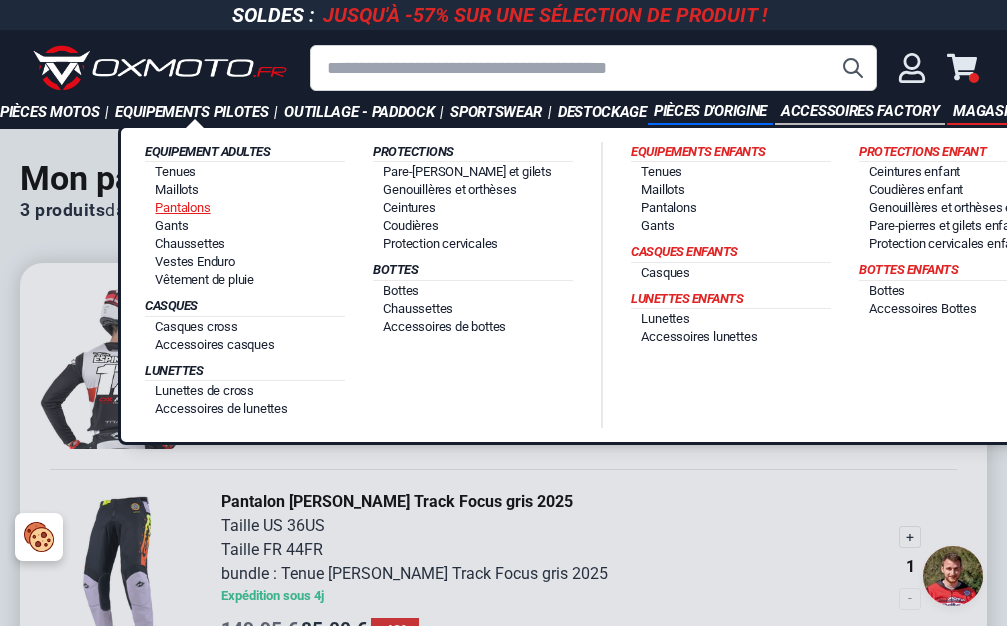 click on "Pantalons" at bounding box center [182, 207] 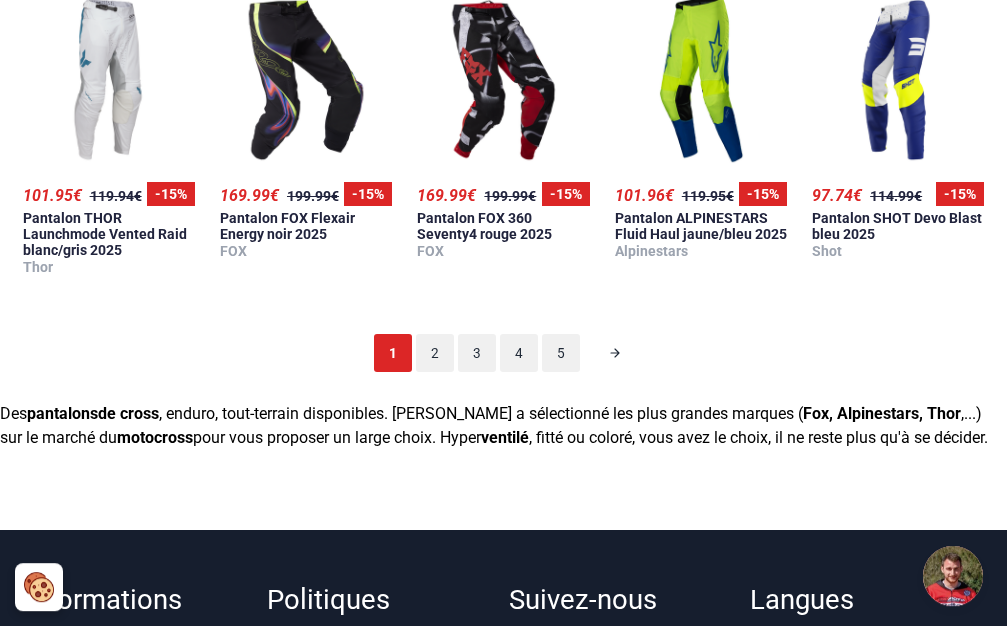 scroll, scrollTop: 1938, scrollLeft: 0, axis: vertical 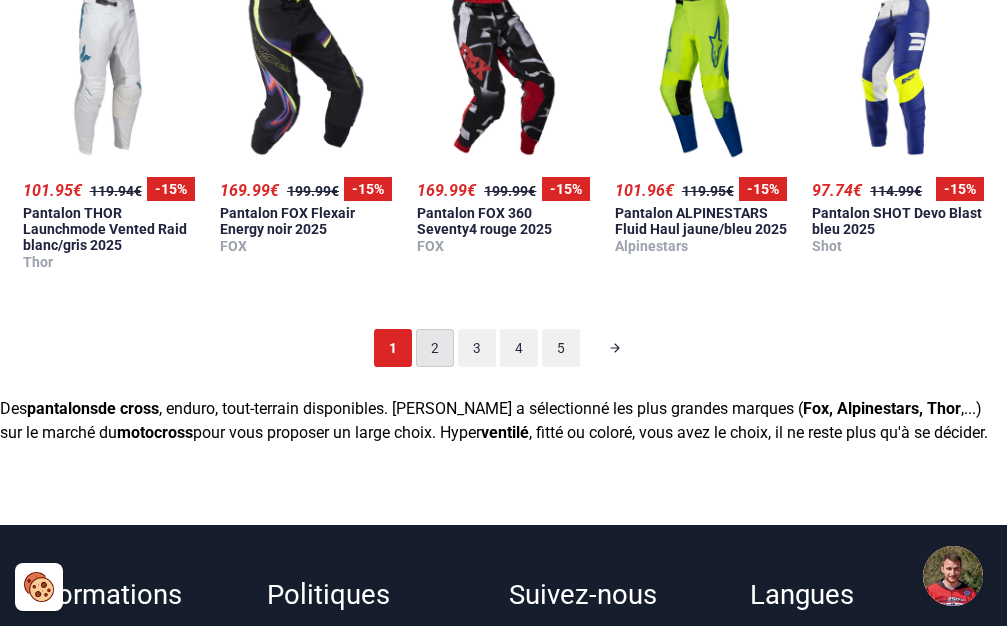 click on "2" at bounding box center [435, 348] 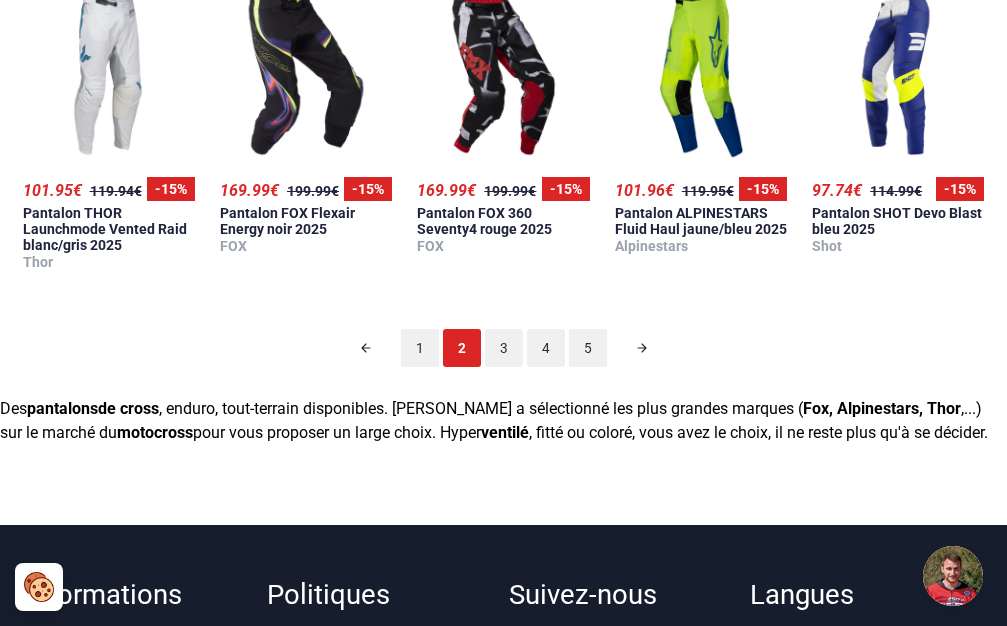 scroll, scrollTop: 128, scrollLeft: 0, axis: vertical 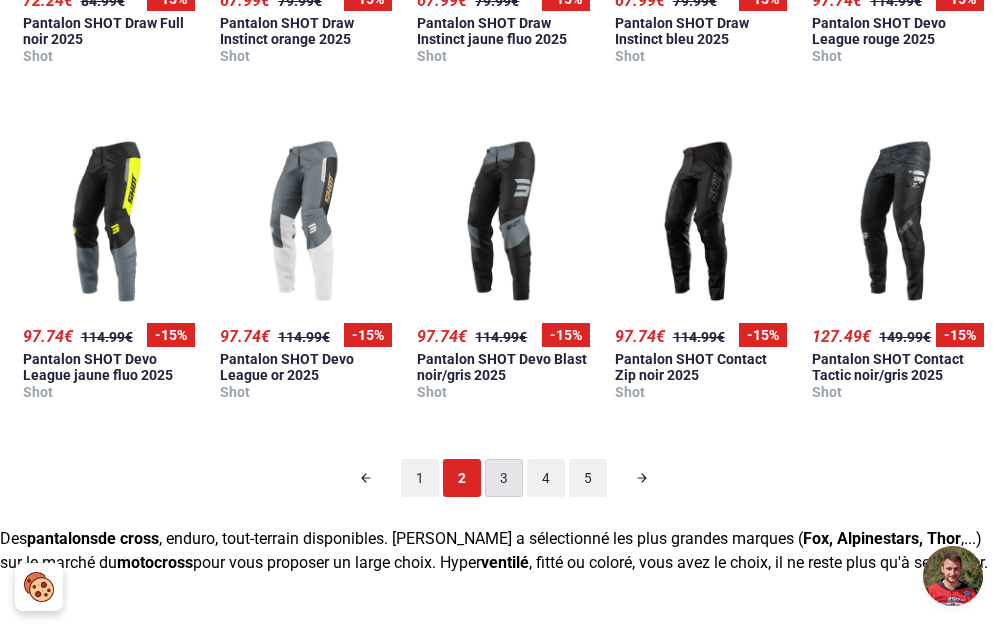click on "3" at bounding box center [504, 478] 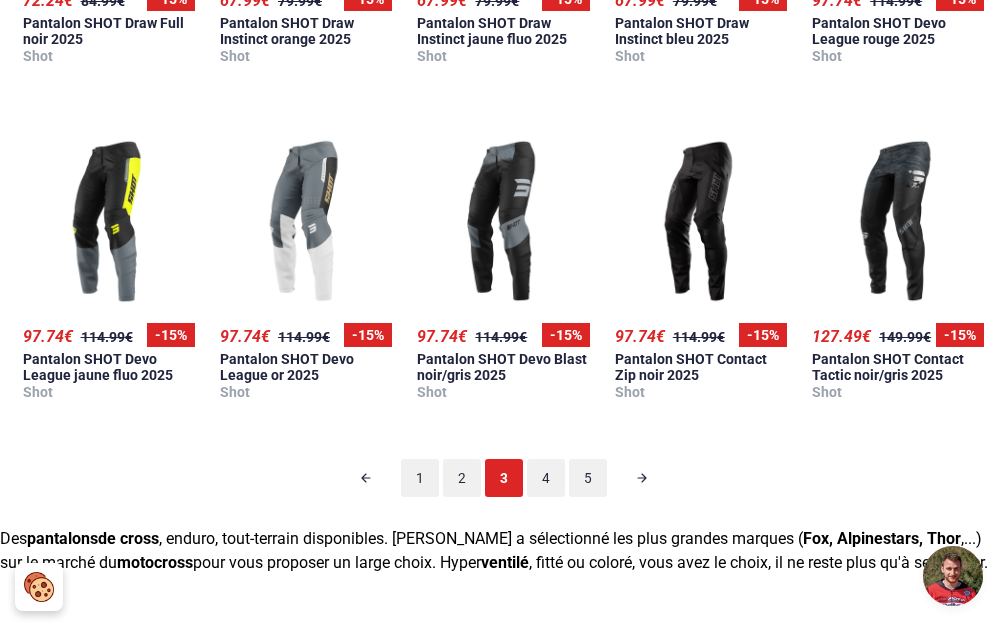 scroll, scrollTop: 128, scrollLeft: 0, axis: vertical 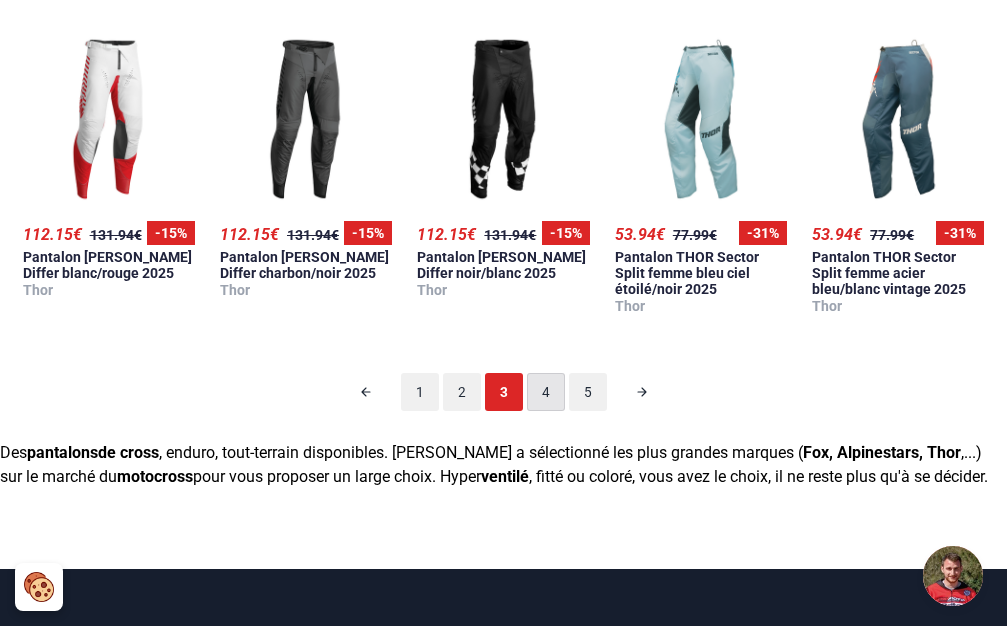click on "4" at bounding box center [546, 392] 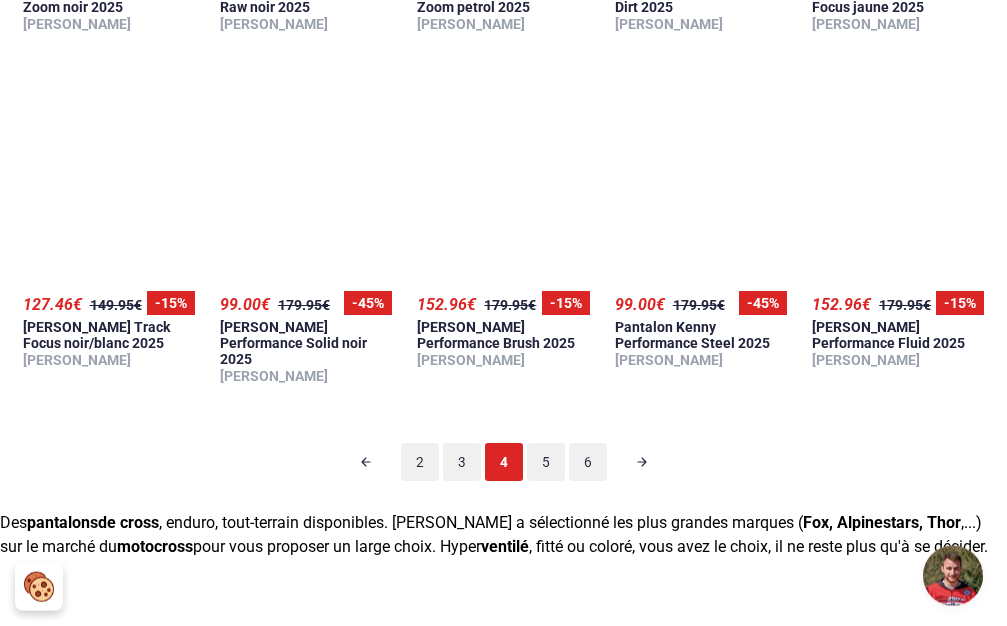 scroll, scrollTop: 1862, scrollLeft: 0, axis: vertical 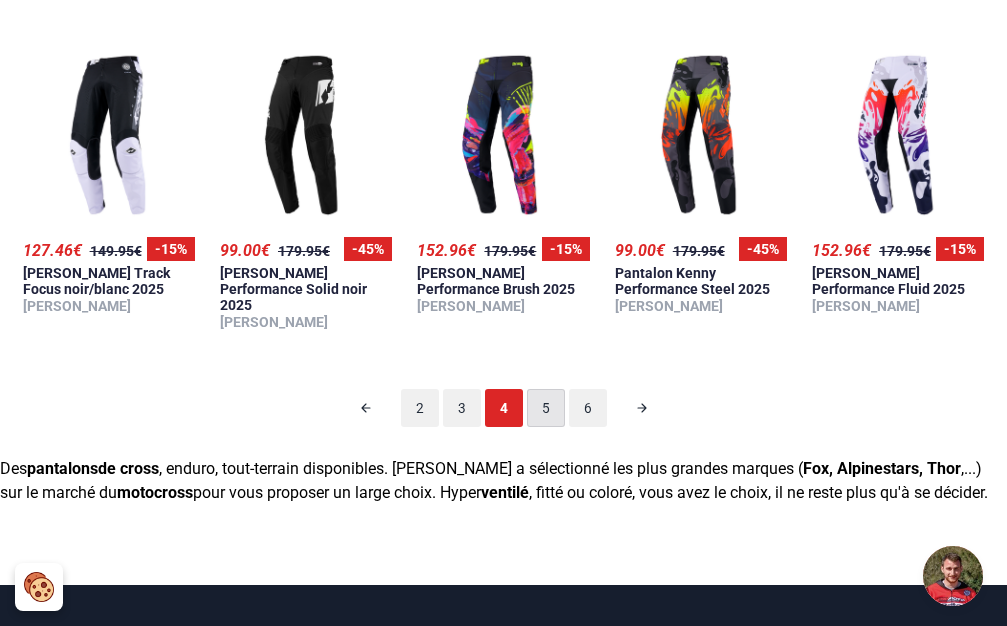 click on "5" at bounding box center [546, 408] 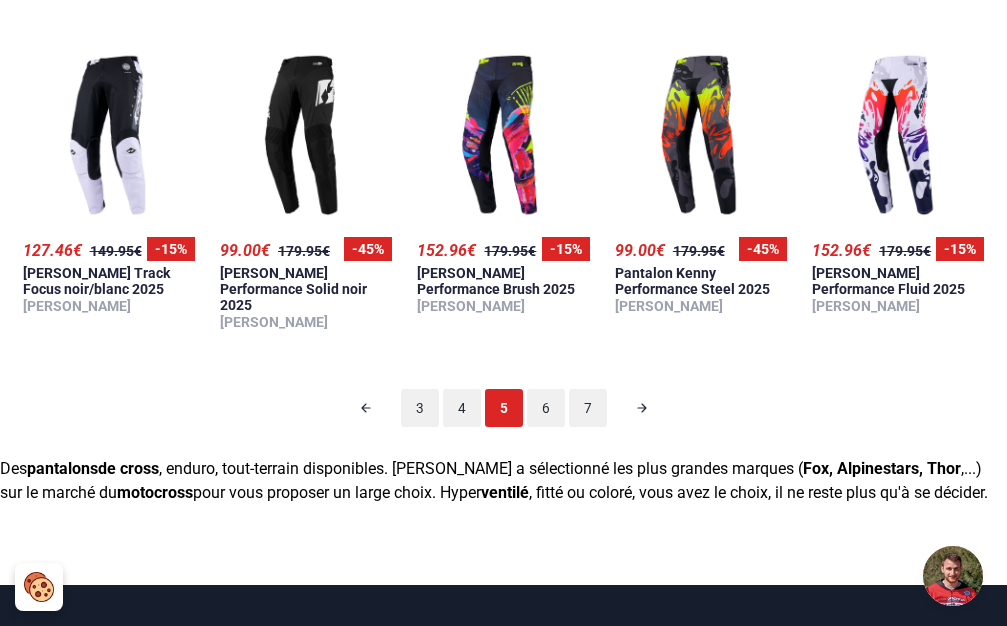 scroll, scrollTop: 128, scrollLeft: 0, axis: vertical 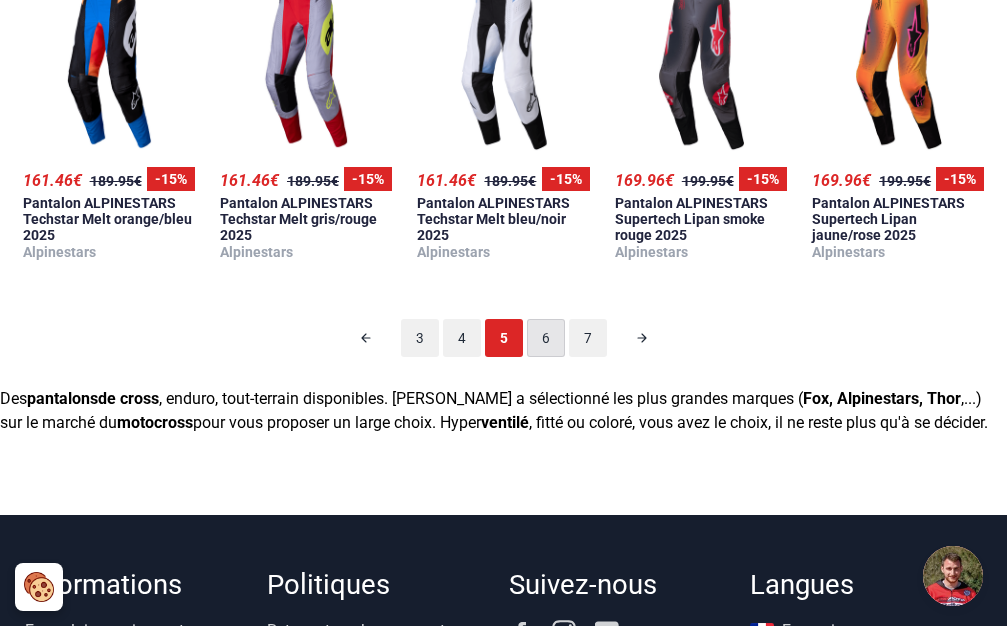 click on "6" at bounding box center [546, 338] 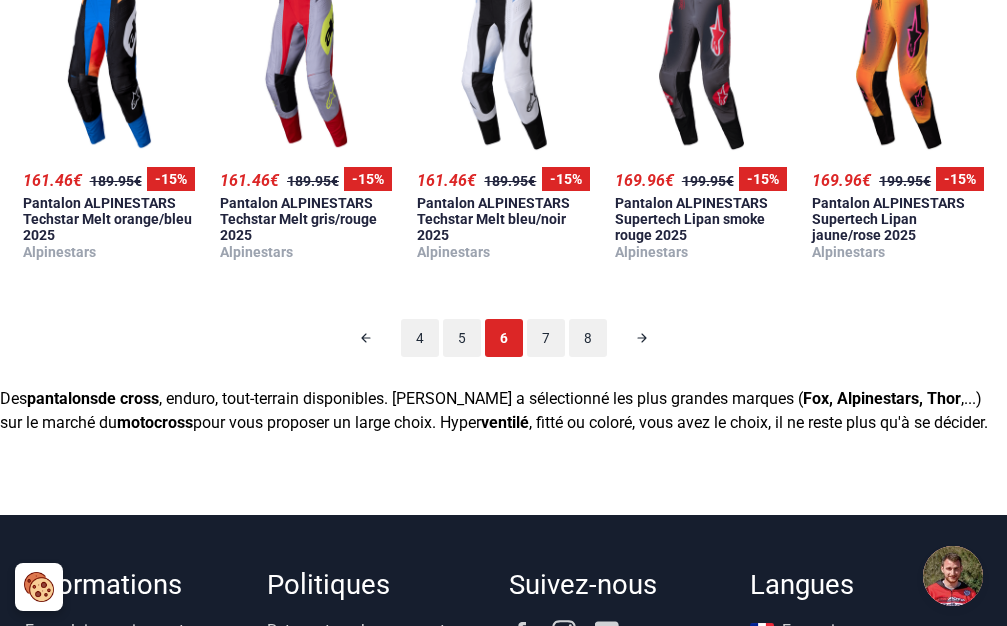 scroll, scrollTop: 128, scrollLeft: 0, axis: vertical 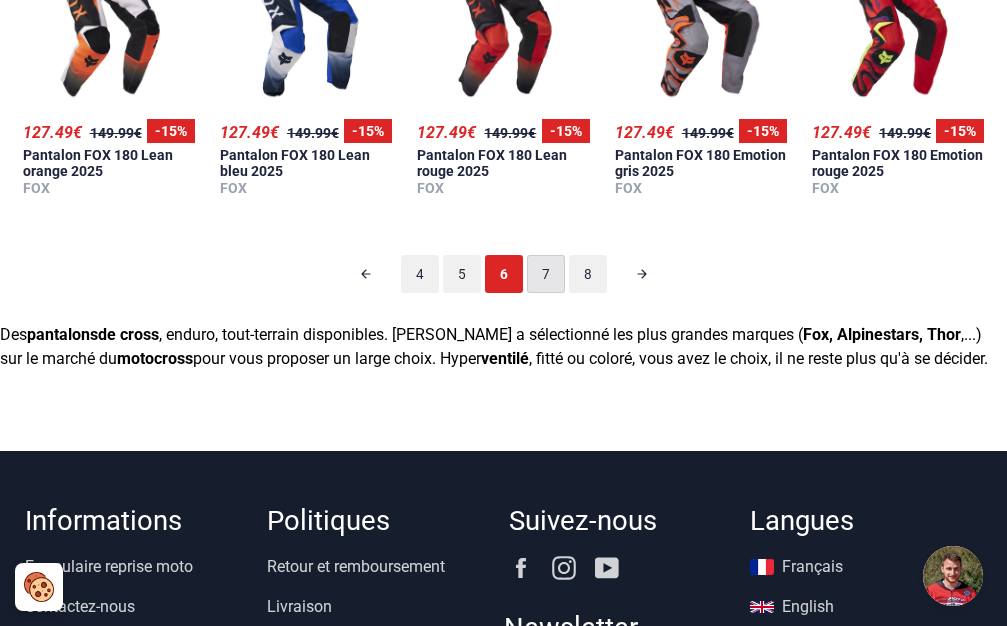 click on "7" at bounding box center [546, 274] 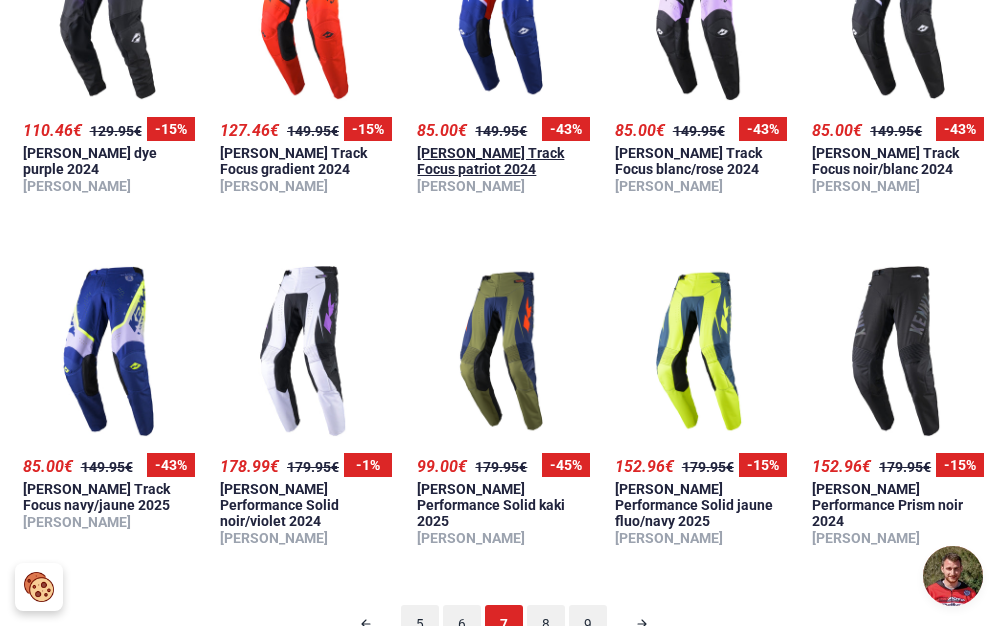 scroll, scrollTop: 1964, scrollLeft: 0, axis: vertical 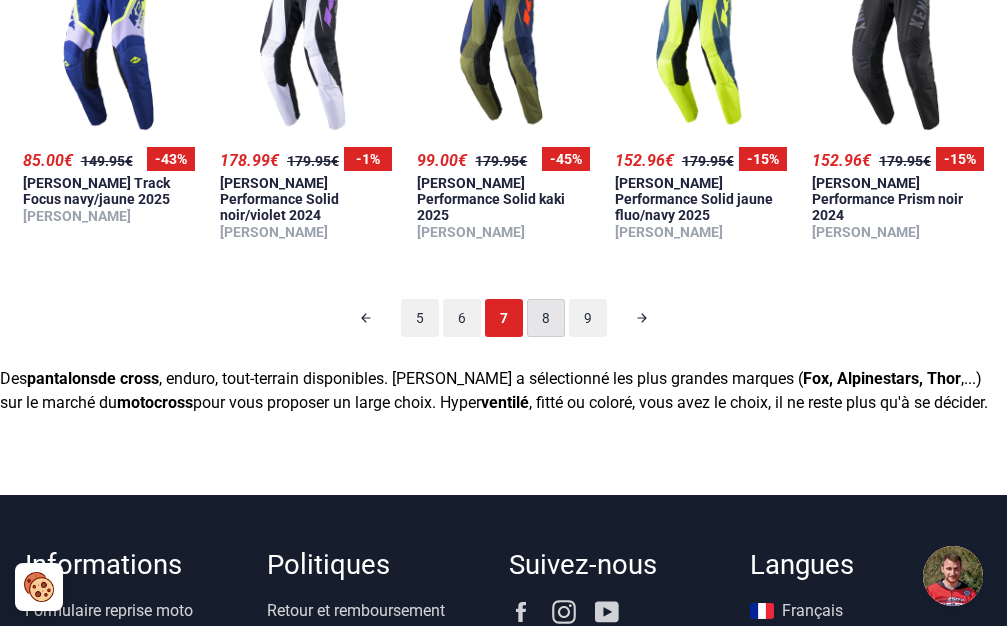 click on "8" at bounding box center [546, 318] 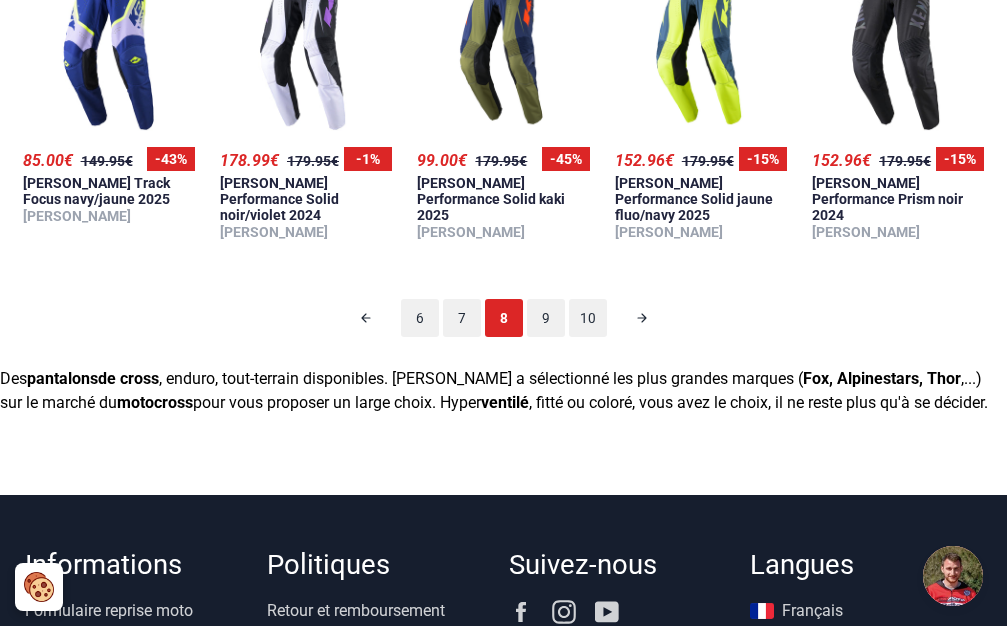scroll, scrollTop: 128, scrollLeft: 0, axis: vertical 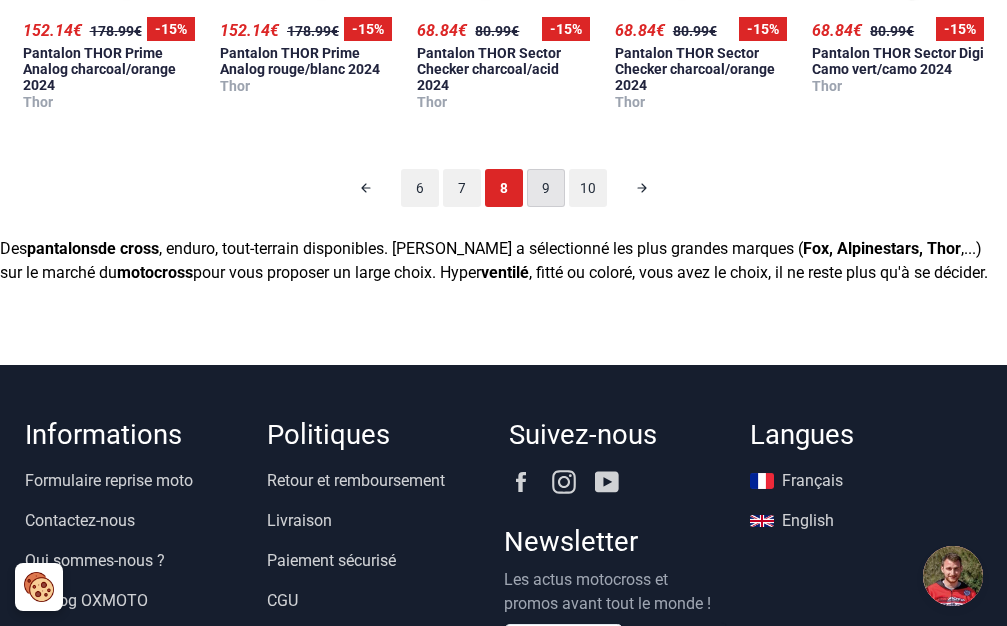 click on "9" at bounding box center (546, 188) 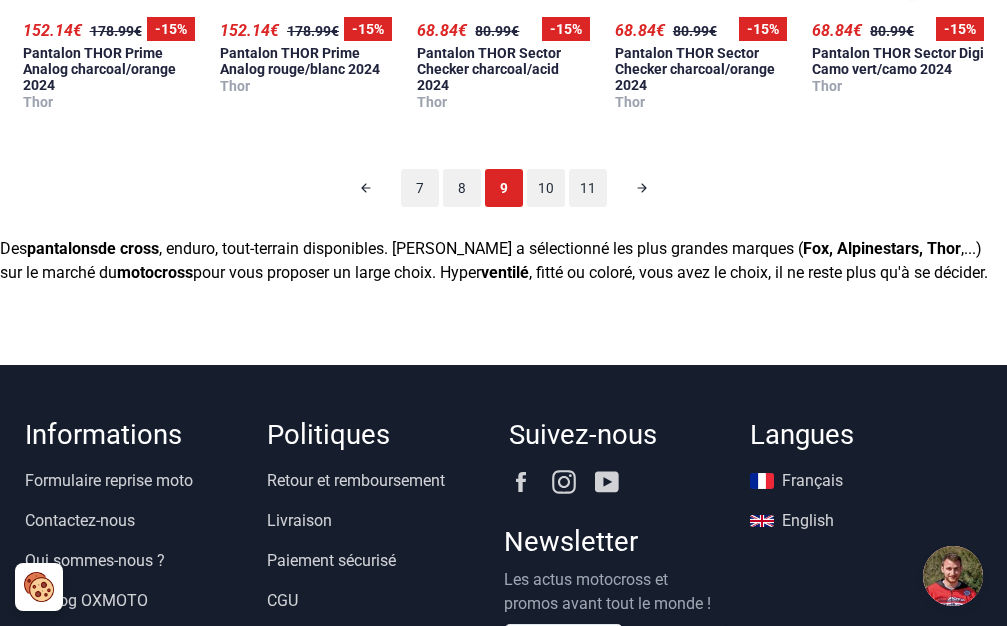 scroll, scrollTop: 128, scrollLeft: 0, axis: vertical 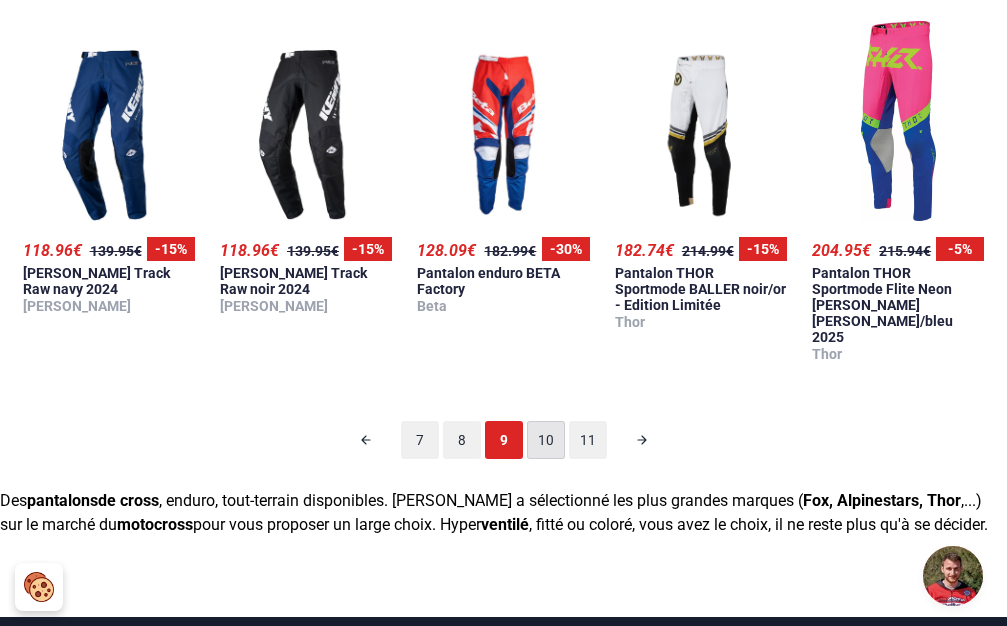 click on "10" at bounding box center (546, 440) 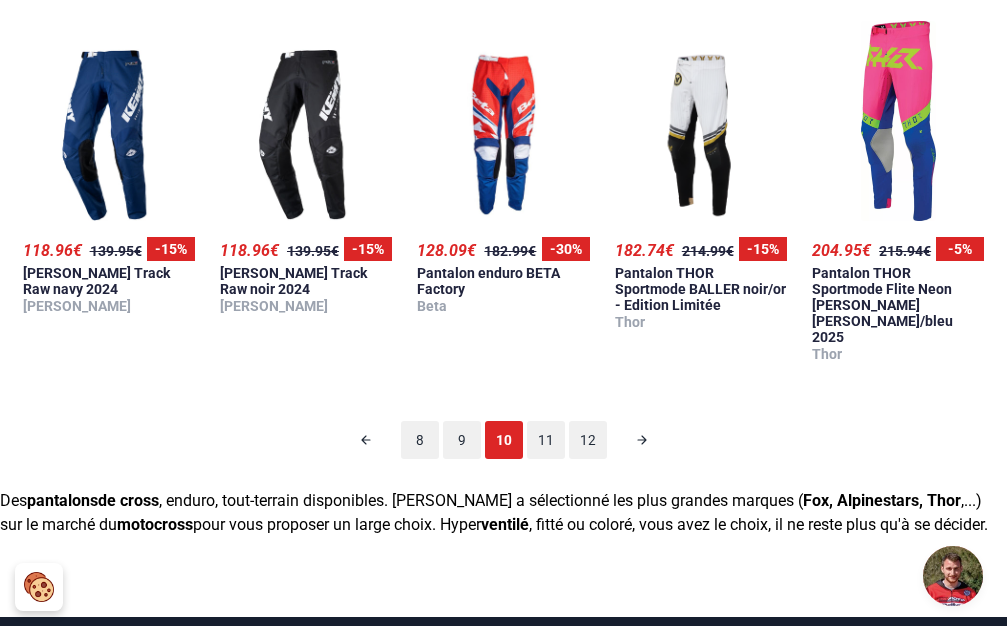 scroll, scrollTop: 128, scrollLeft: 0, axis: vertical 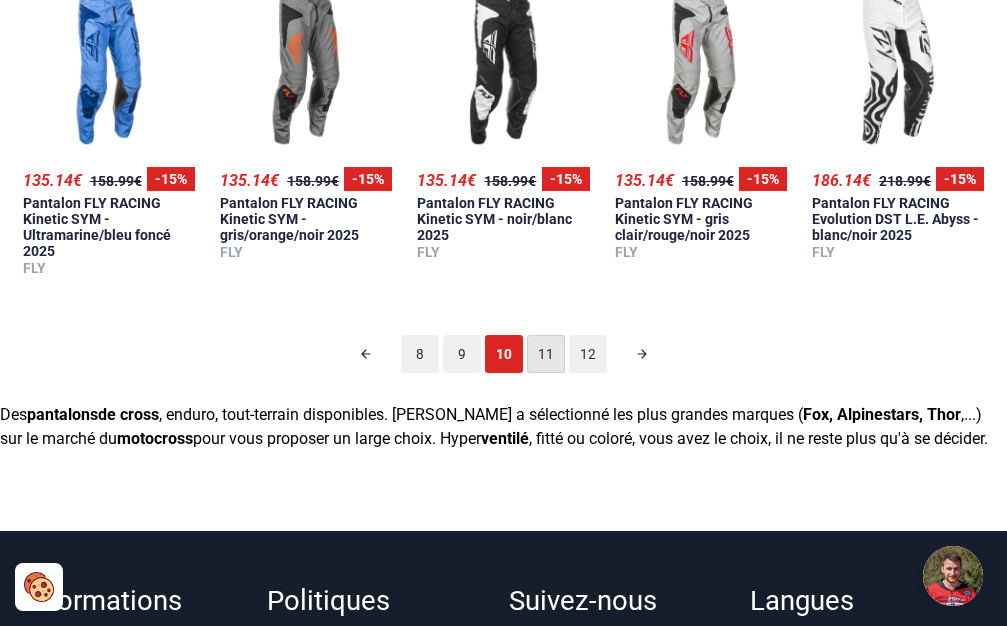 click on "11" at bounding box center [546, 354] 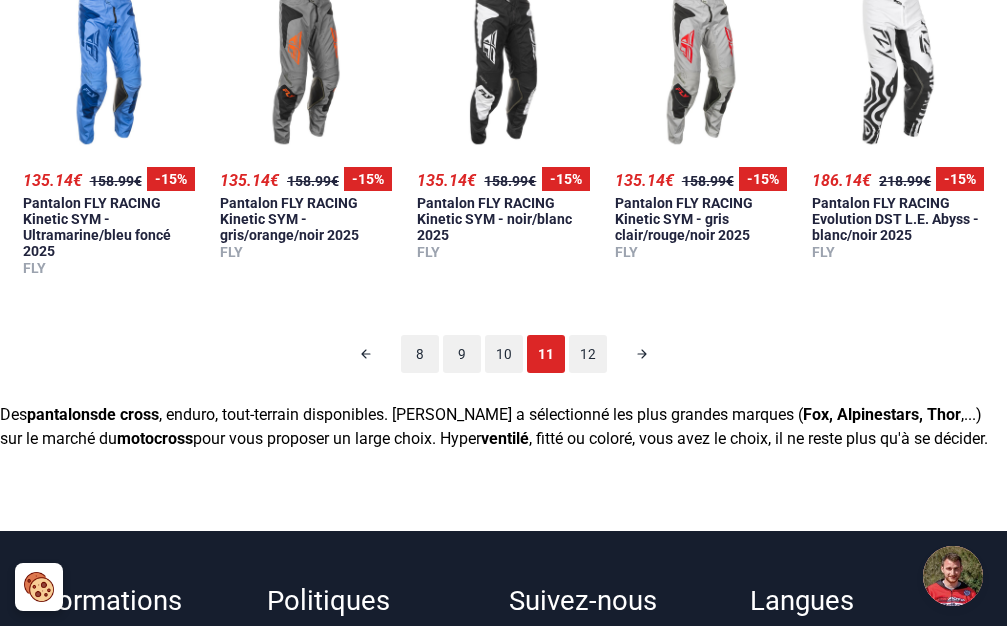 scroll, scrollTop: 128, scrollLeft: 0, axis: vertical 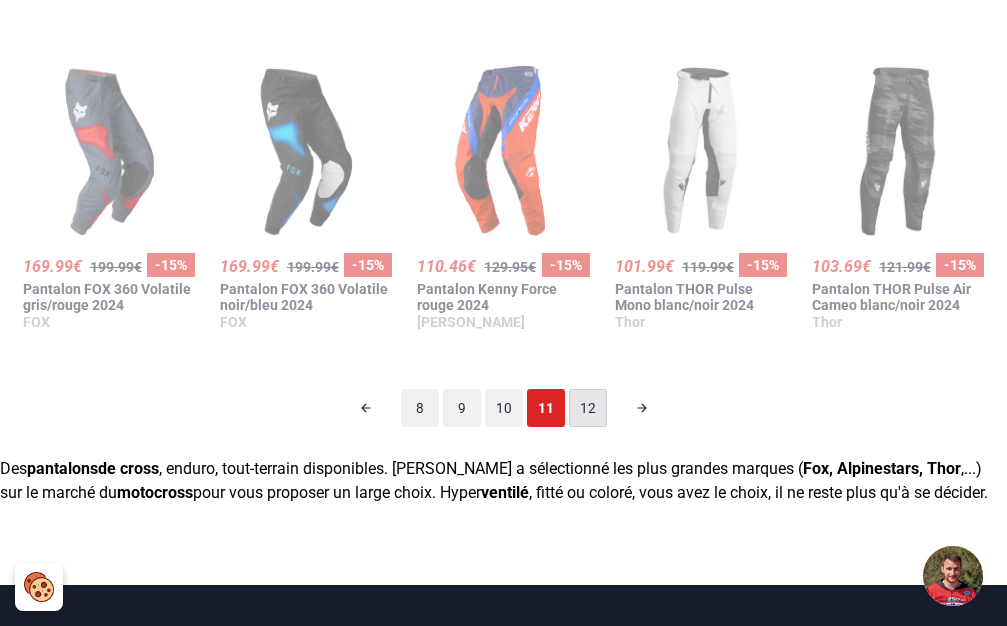 click on "12" at bounding box center [588, 408] 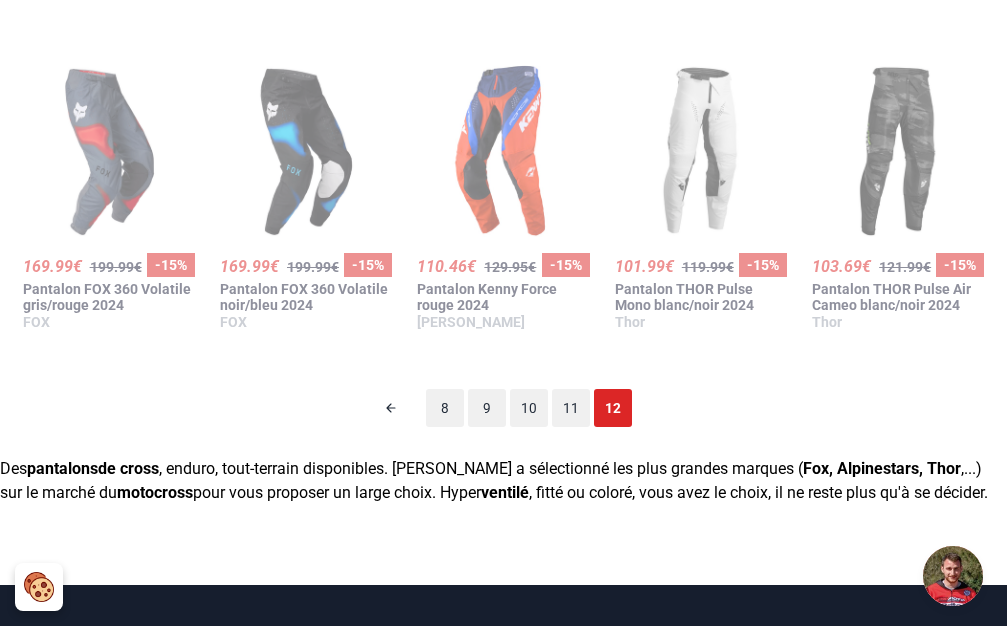 scroll, scrollTop: 128, scrollLeft: 0, axis: vertical 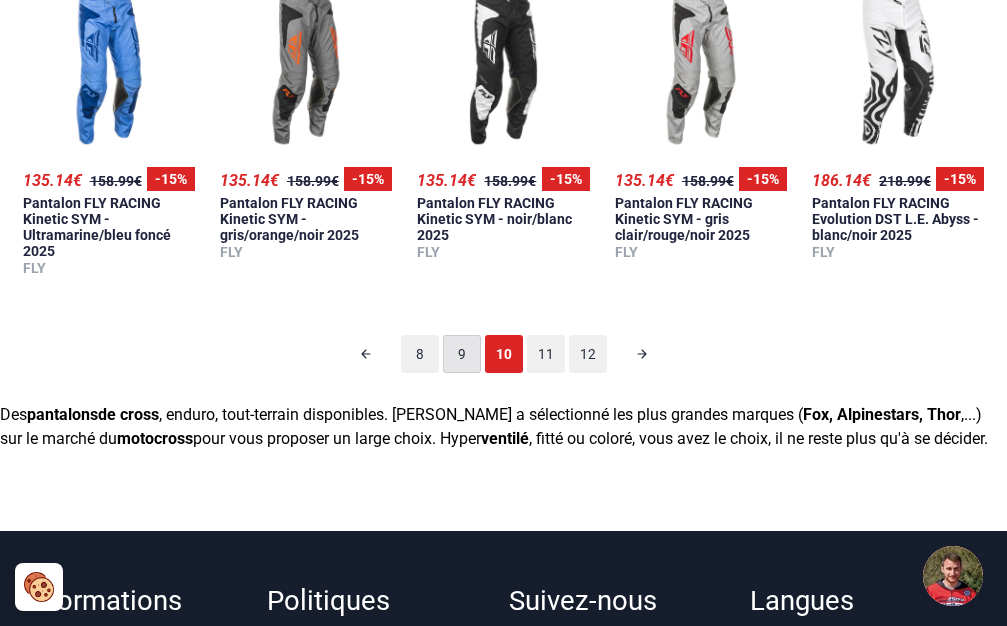 click on "9" at bounding box center (462, 354) 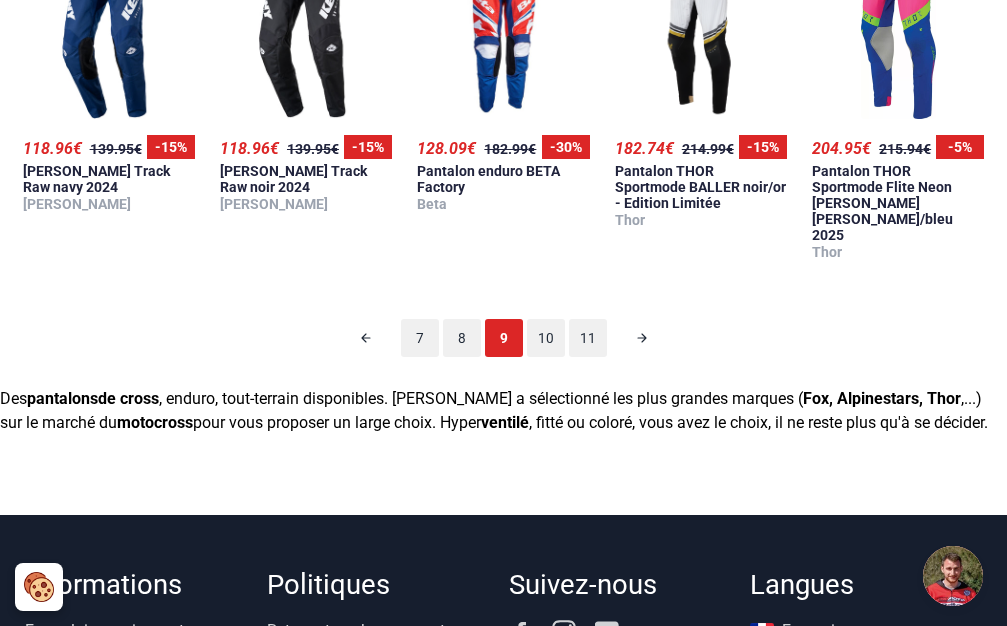 scroll, scrollTop: 128, scrollLeft: 0, axis: vertical 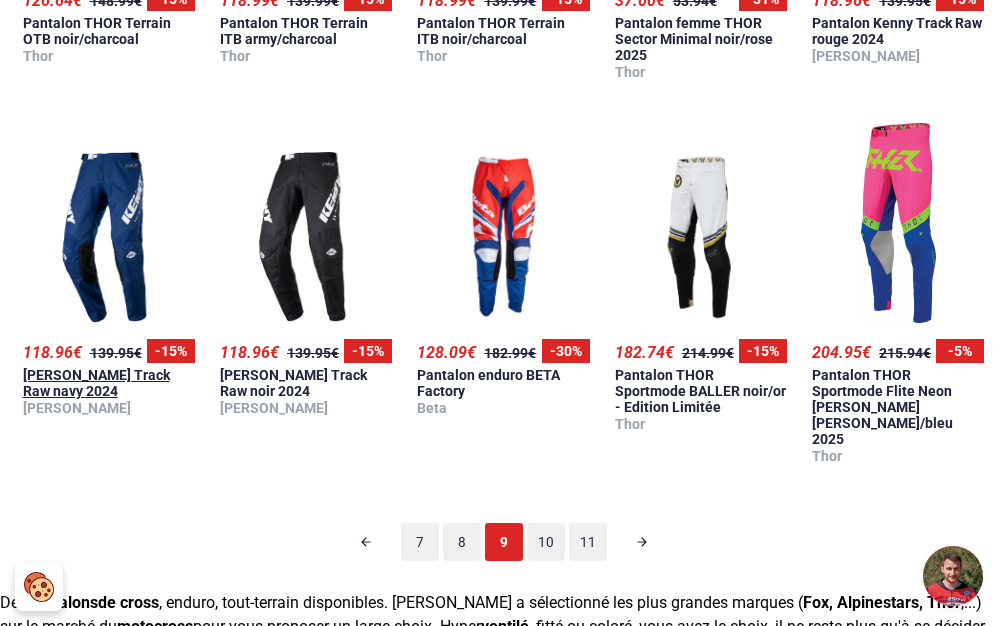 click on "Pantalon Kenny Track Raw navy 2024" at bounding box center [96, 383] 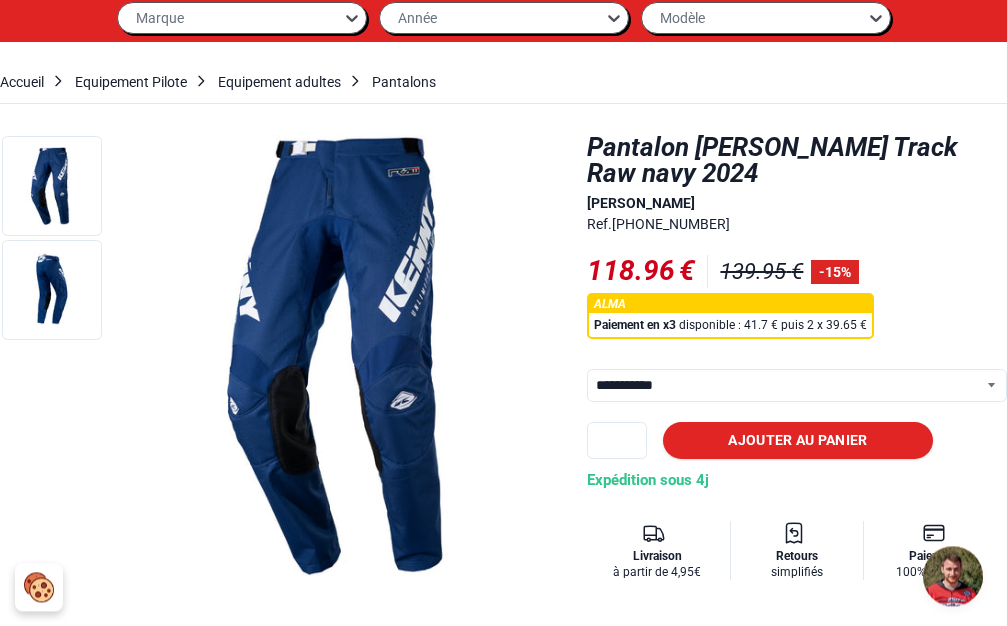 scroll, scrollTop: 204, scrollLeft: 0, axis: vertical 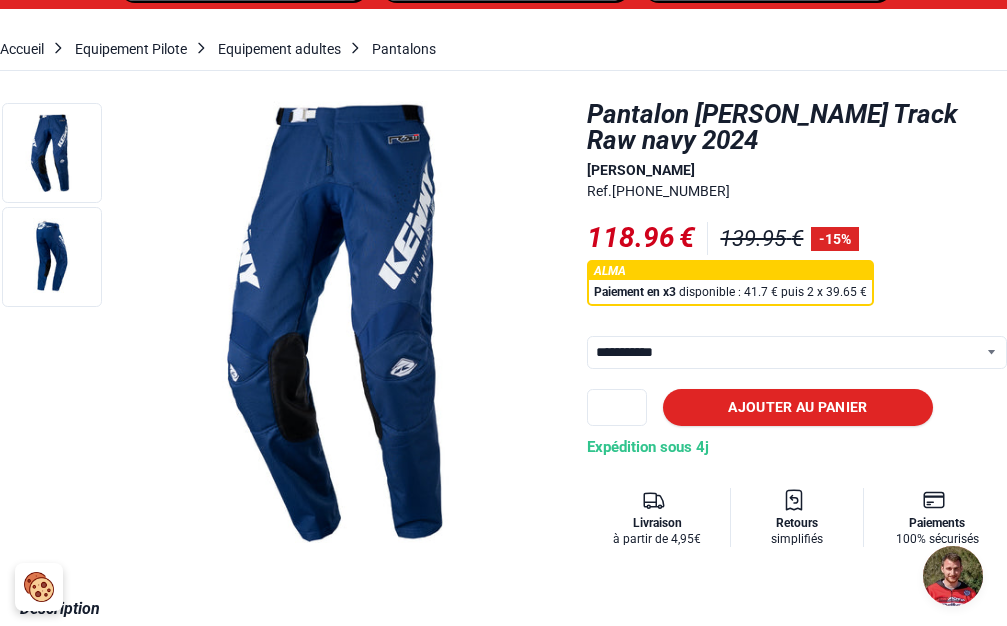 click on "**********" at bounding box center [797, 352] 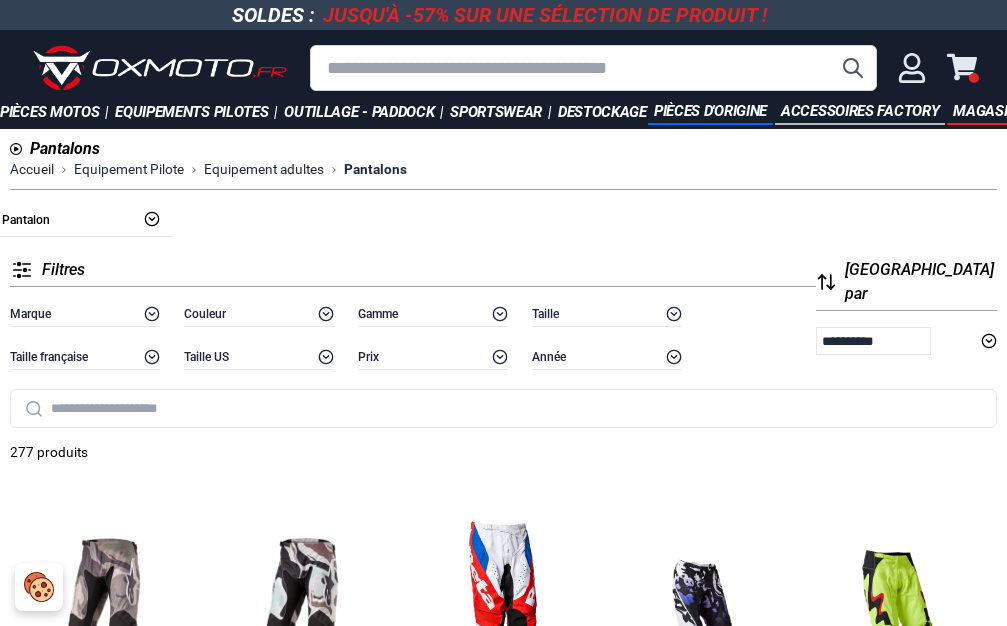 scroll, scrollTop: 0, scrollLeft: 0, axis: both 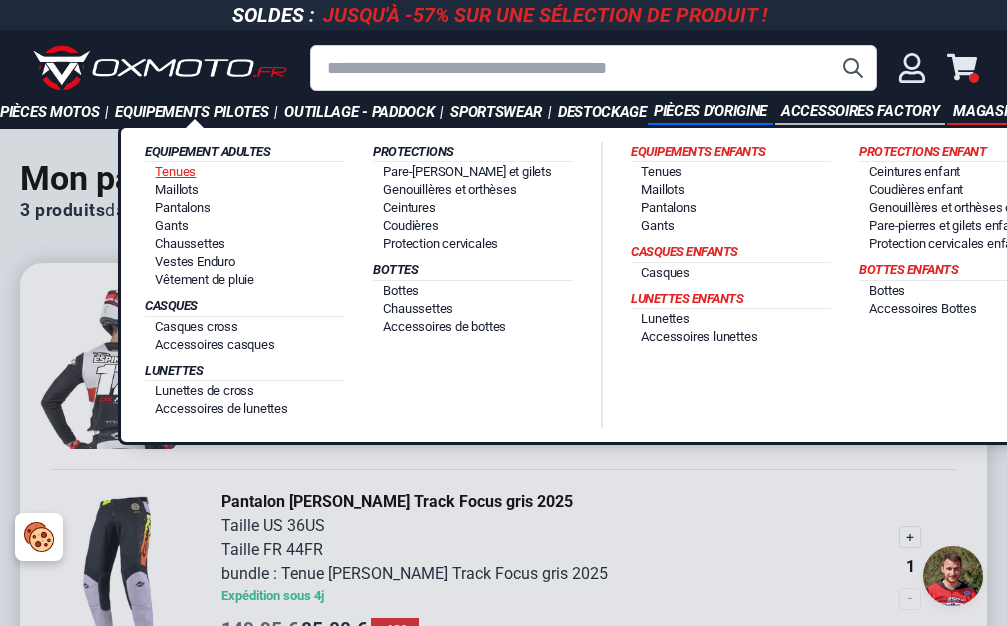 click on "Tenues" at bounding box center [175, 171] 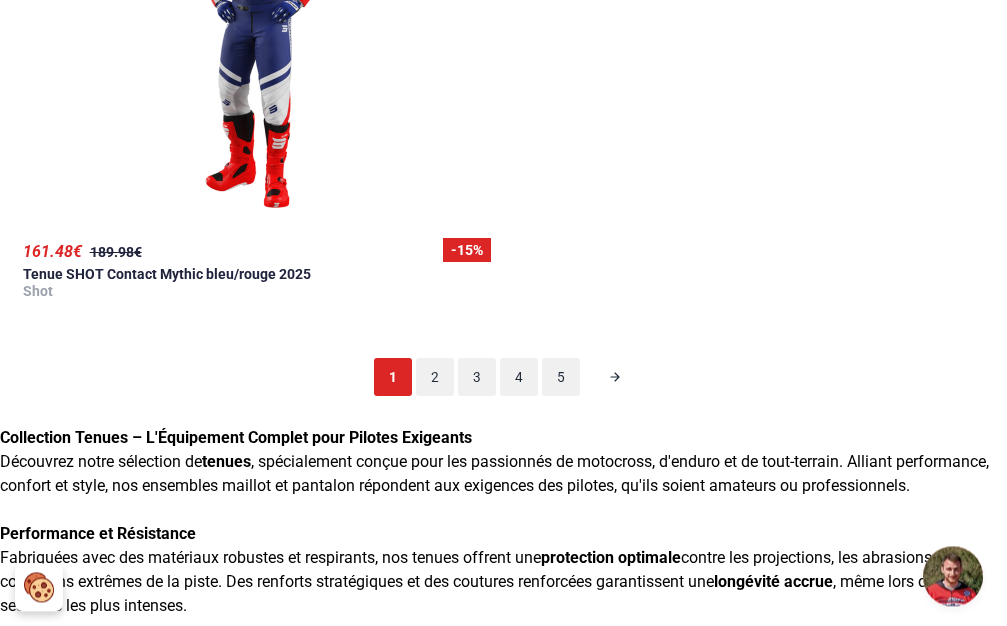 scroll, scrollTop: 7038, scrollLeft: 0, axis: vertical 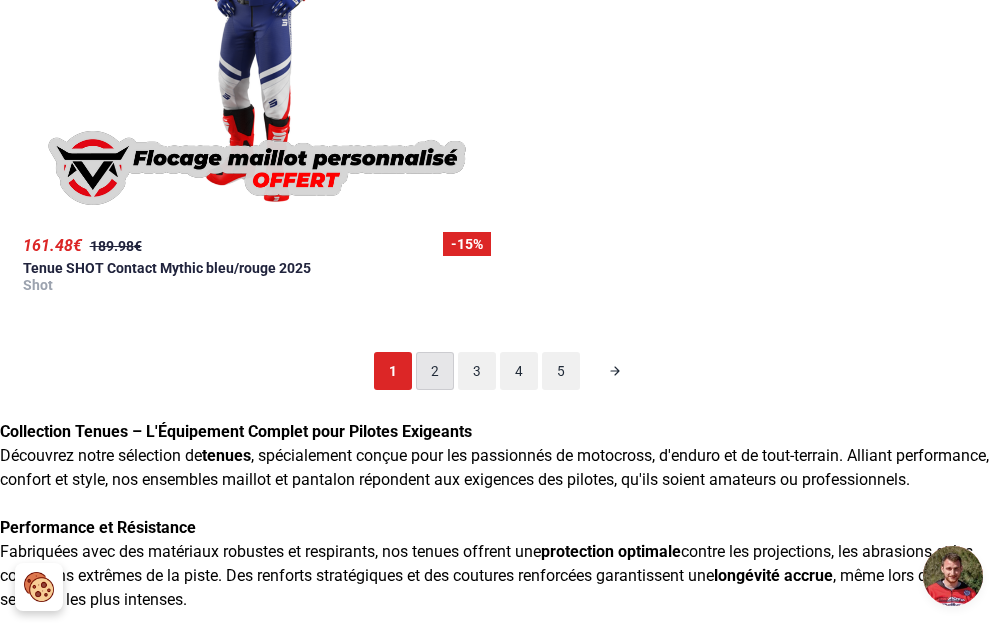 click on "2" at bounding box center [435, 371] 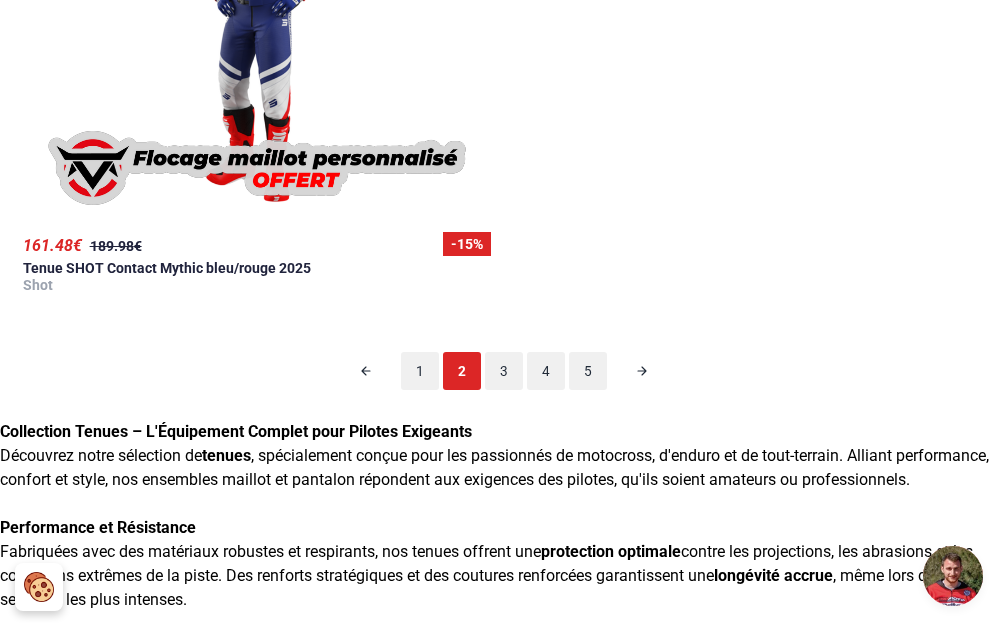 scroll, scrollTop: 128, scrollLeft: 0, axis: vertical 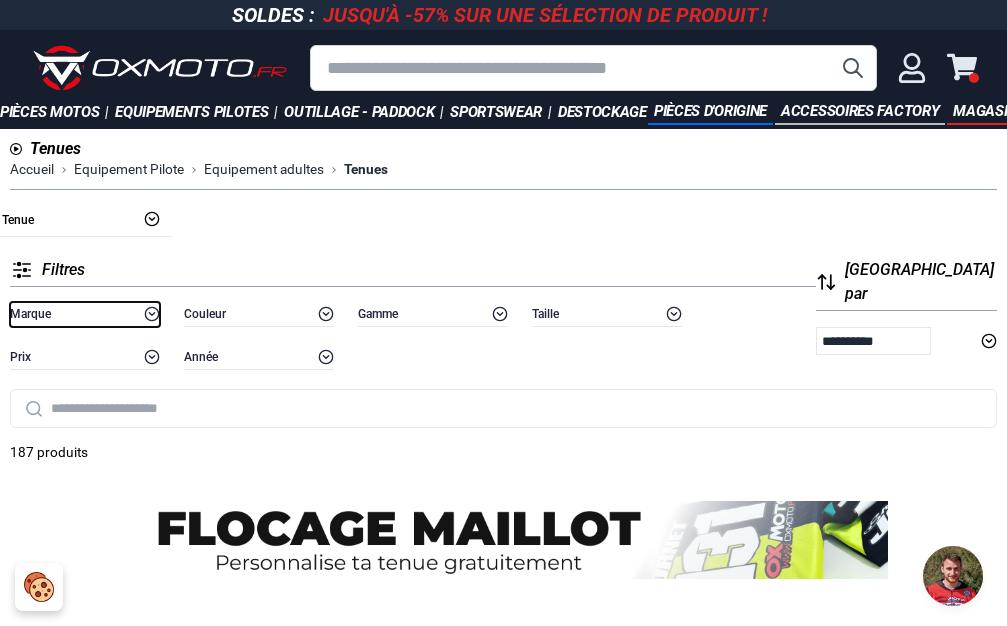 click on "Marque" at bounding box center (85, 314) 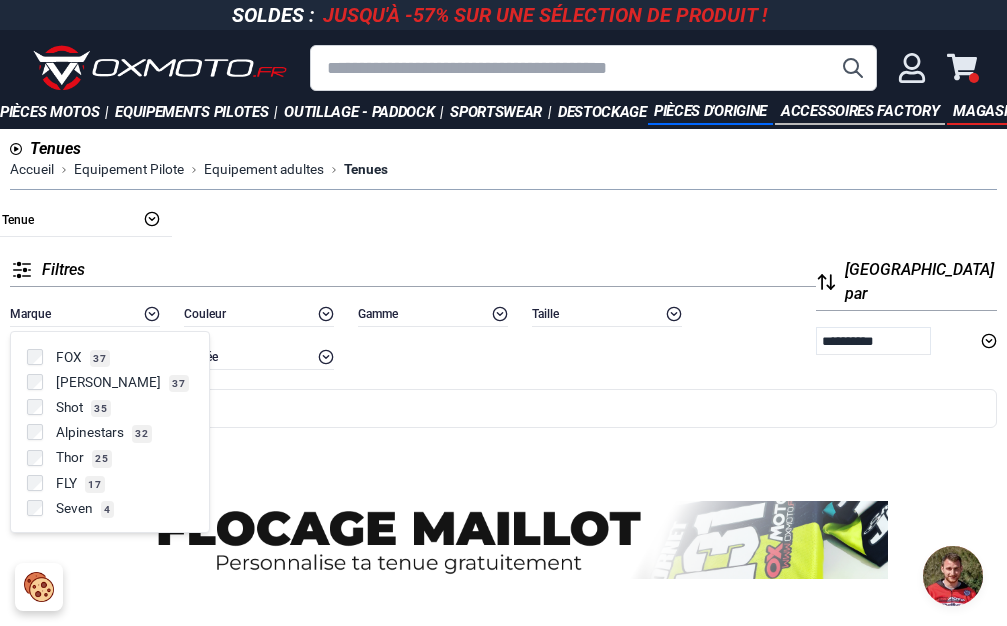 click on "[PERSON_NAME]" at bounding box center [108, 382] 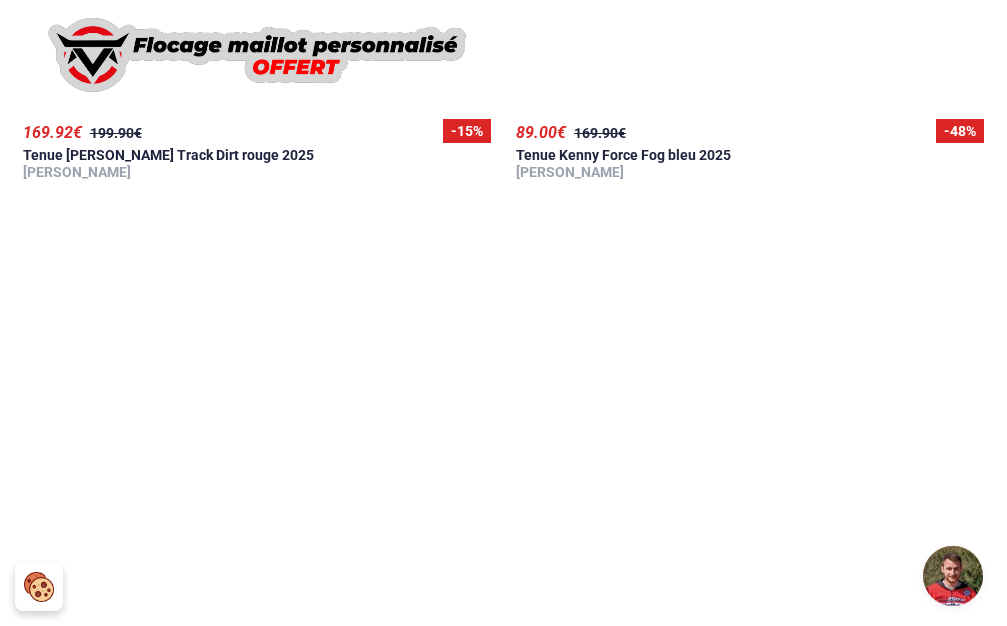 scroll, scrollTop: 2550, scrollLeft: 0, axis: vertical 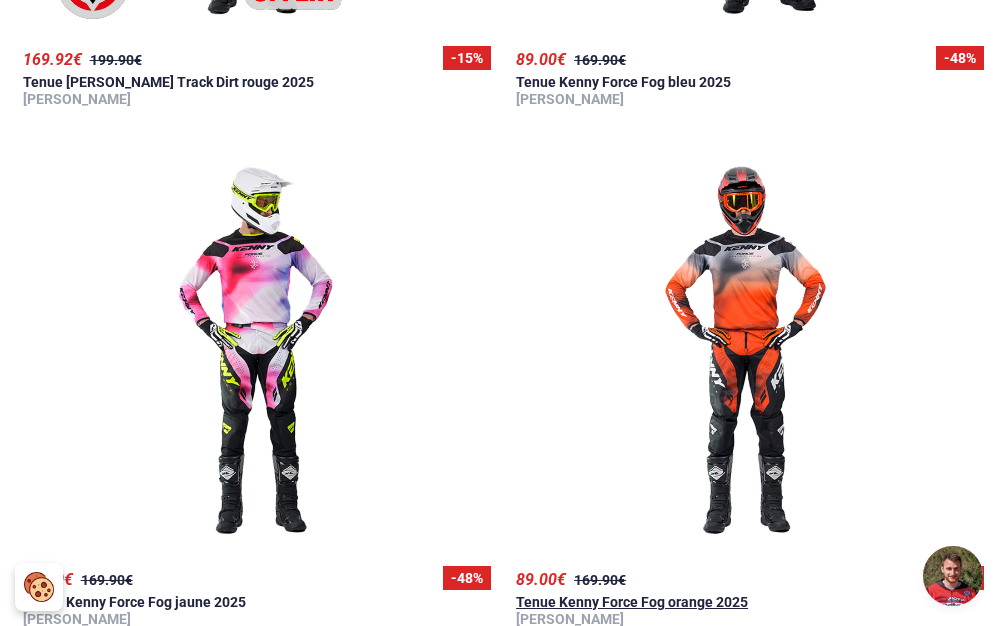 click on "89.00  €" at bounding box center (541, 579) 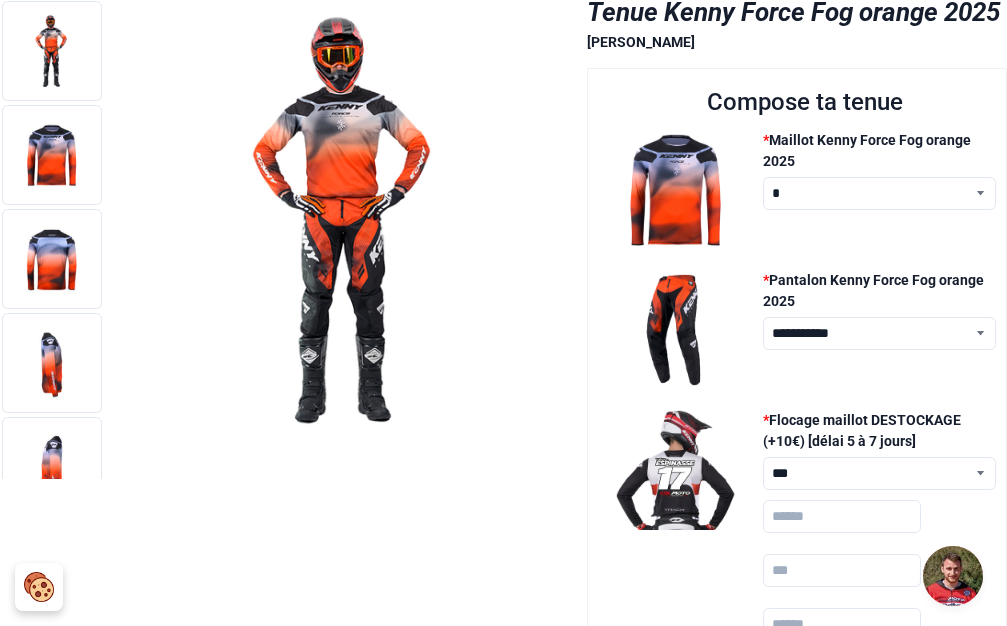 scroll, scrollTop: 204, scrollLeft: 0, axis: vertical 